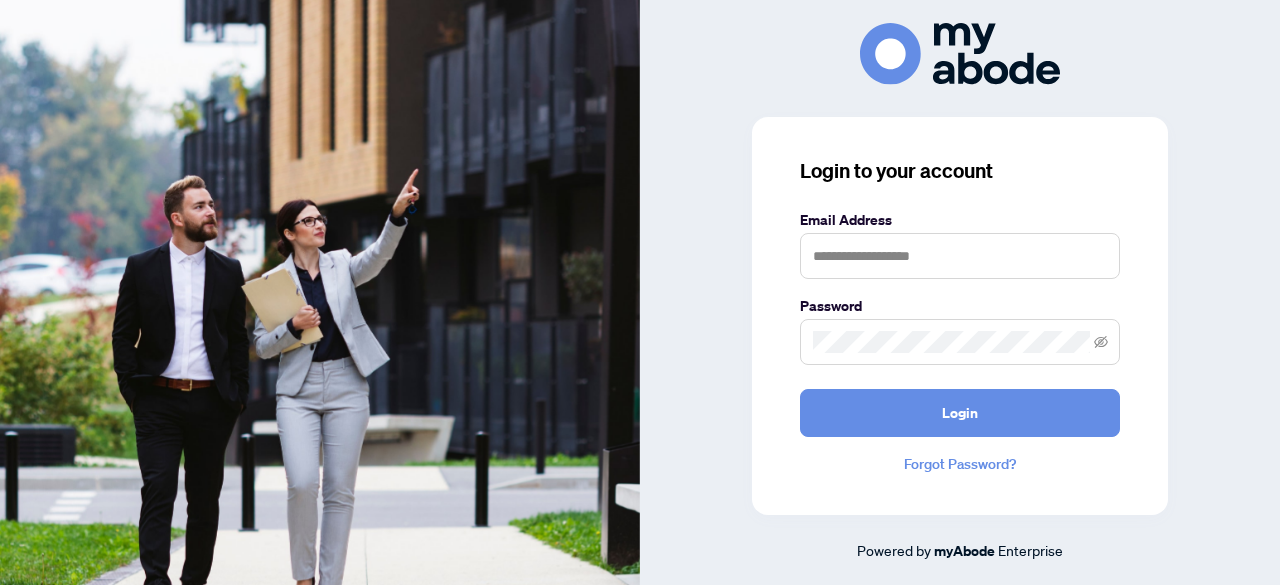 scroll, scrollTop: 0, scrollLeft: 0, axis: both 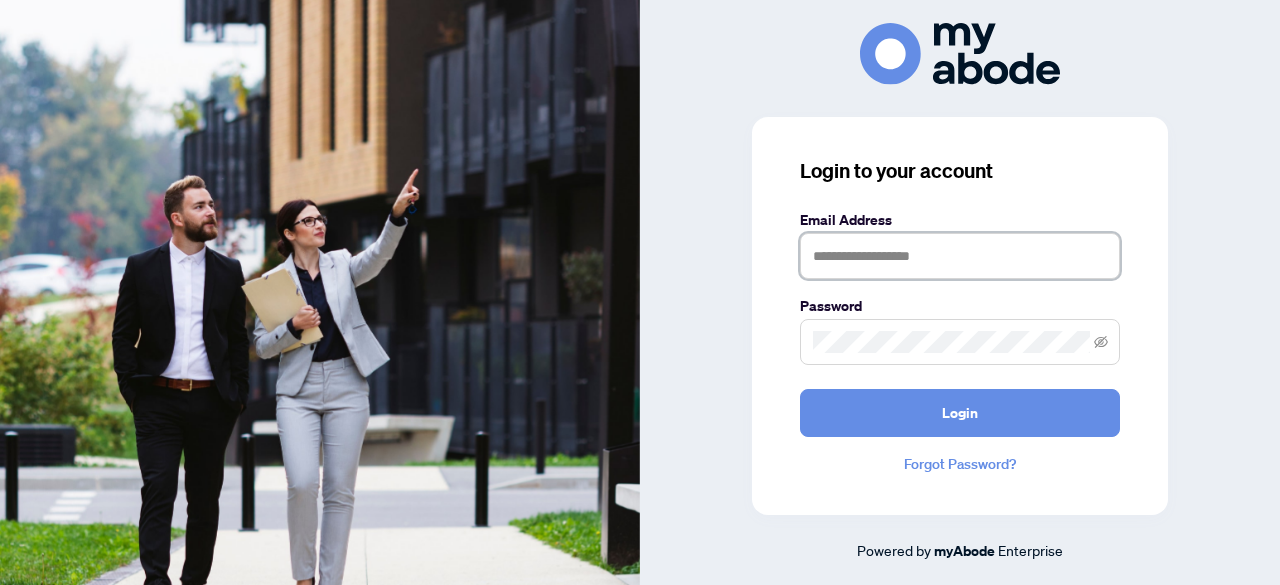 click at bounding box center [960, 256] 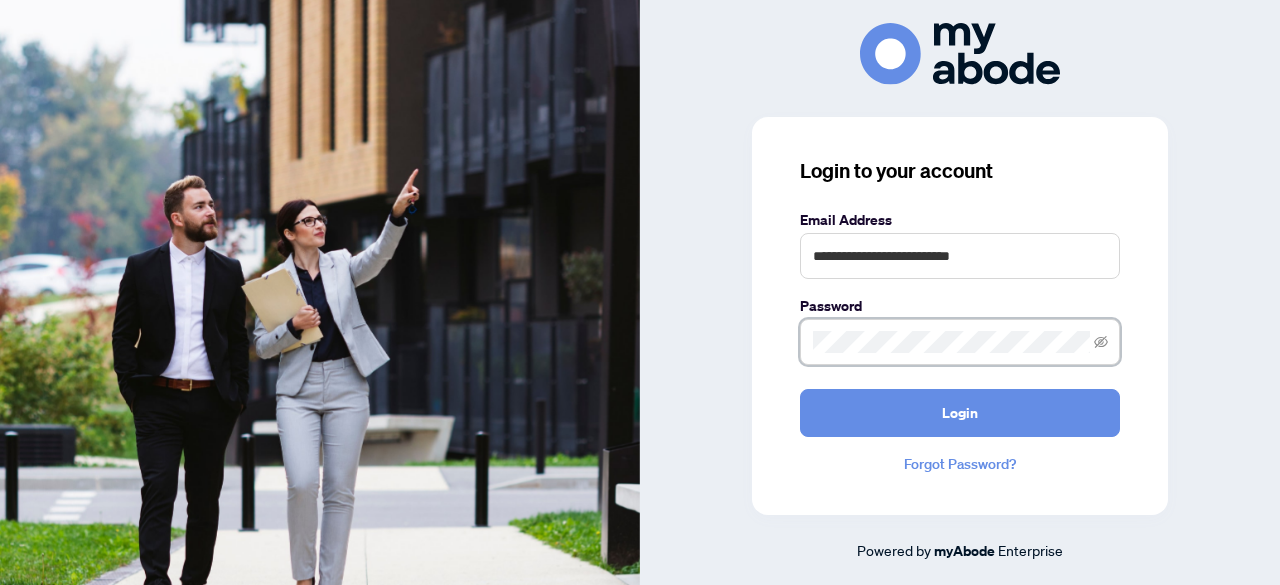 click on "Login" at bounding box center [960, 413] 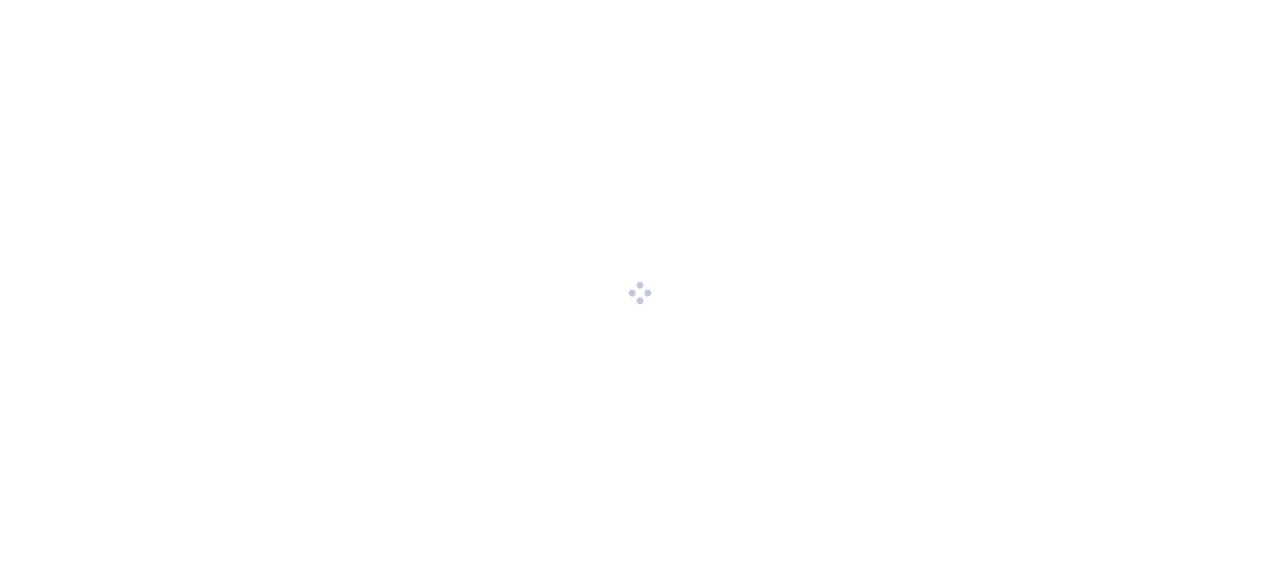 scroll, scrollTop: 0, scrollLeft: 0, axis: both 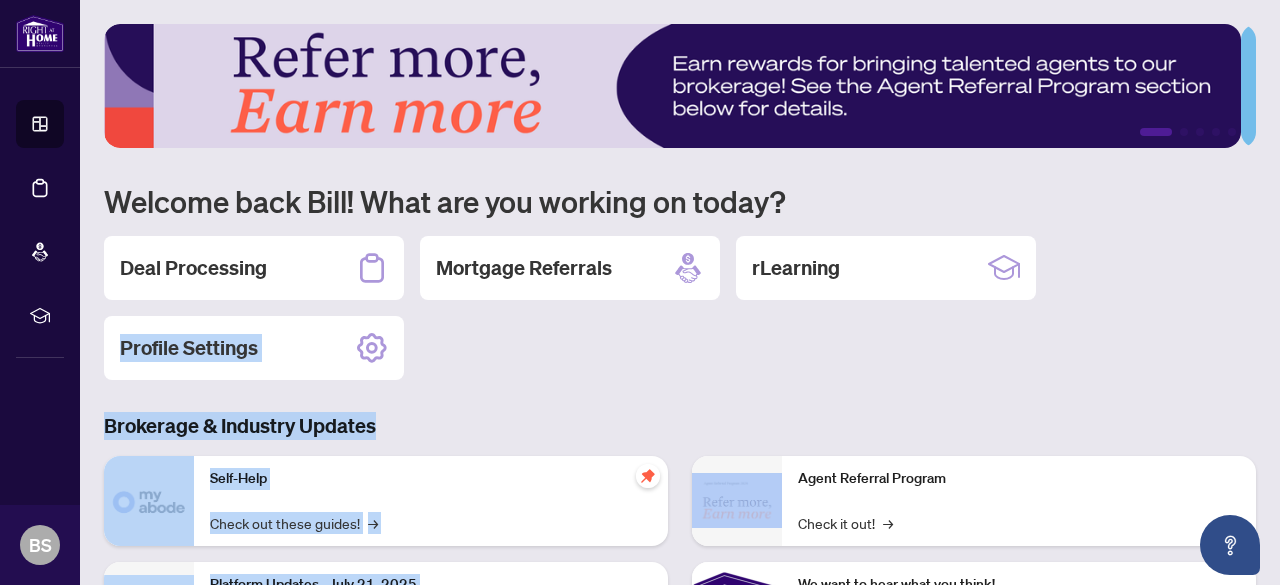 drag, startPoint x: 0, startPoint y: 0, endPoint x: 472, endPoint y: 341, distance: 582.2929 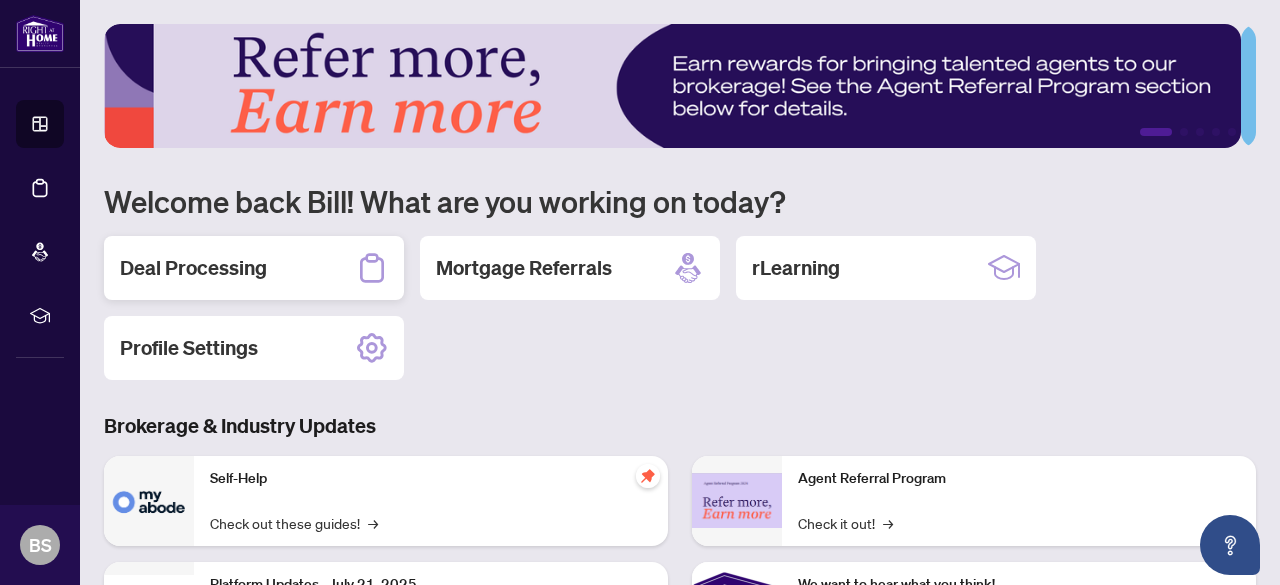 click on "Deal Processing" at bounding box center [193, 268] 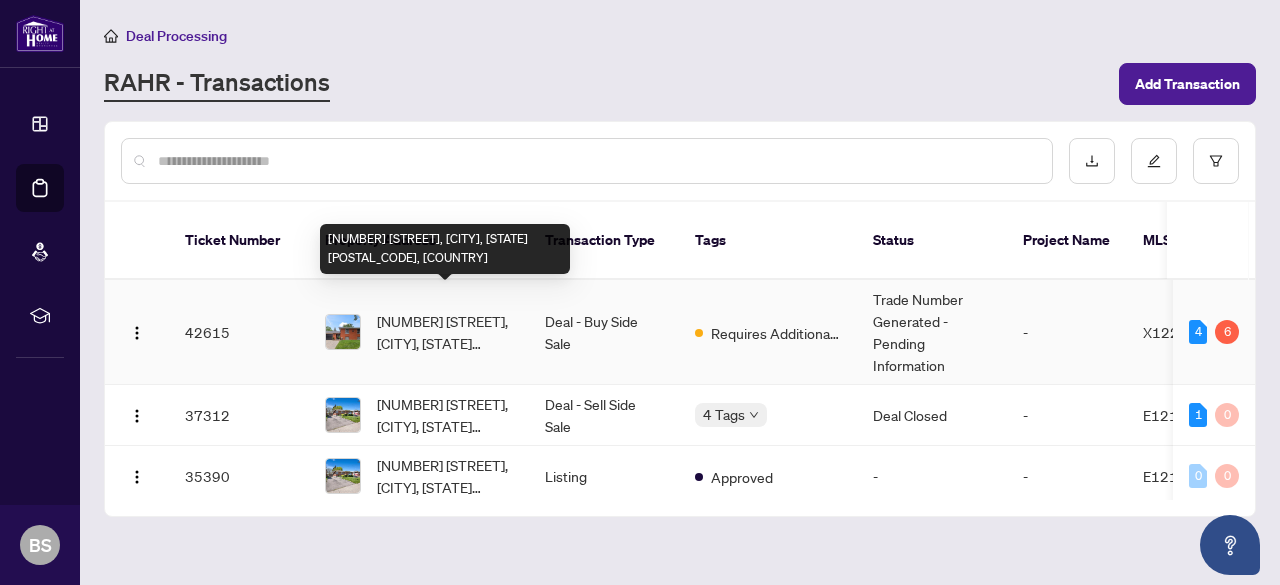click on "165 14th Ave, Hanover, Ontario N4N 3P7, Canada" at bounding box center [445, 332] 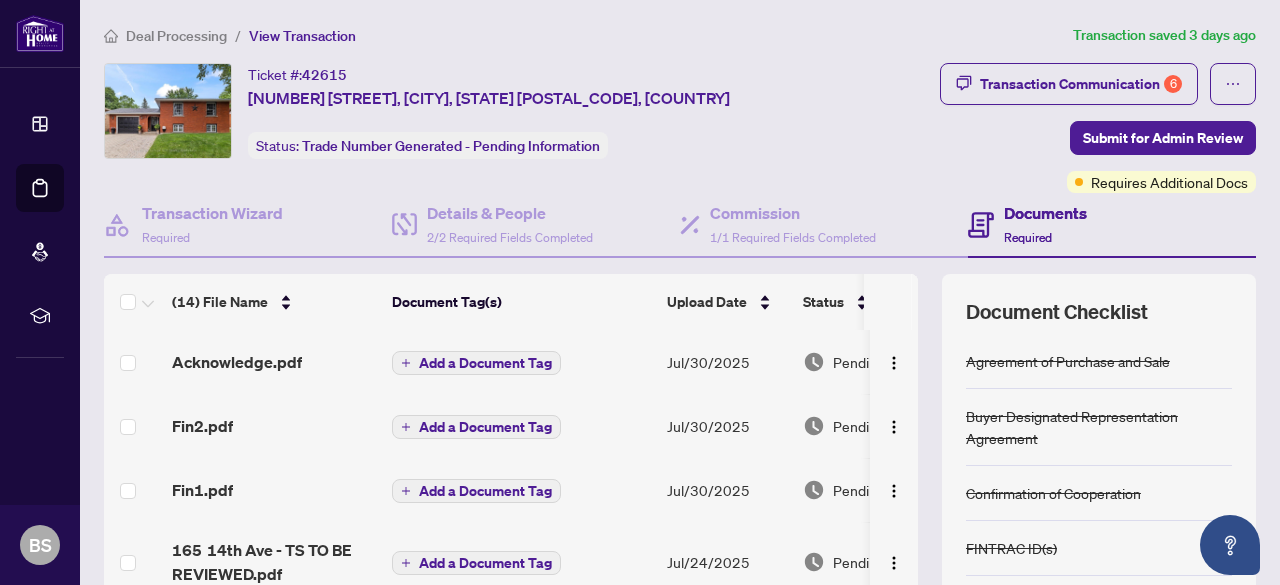 scroll, scrollTop: 255, scrollLeft: 0, axis: vertical 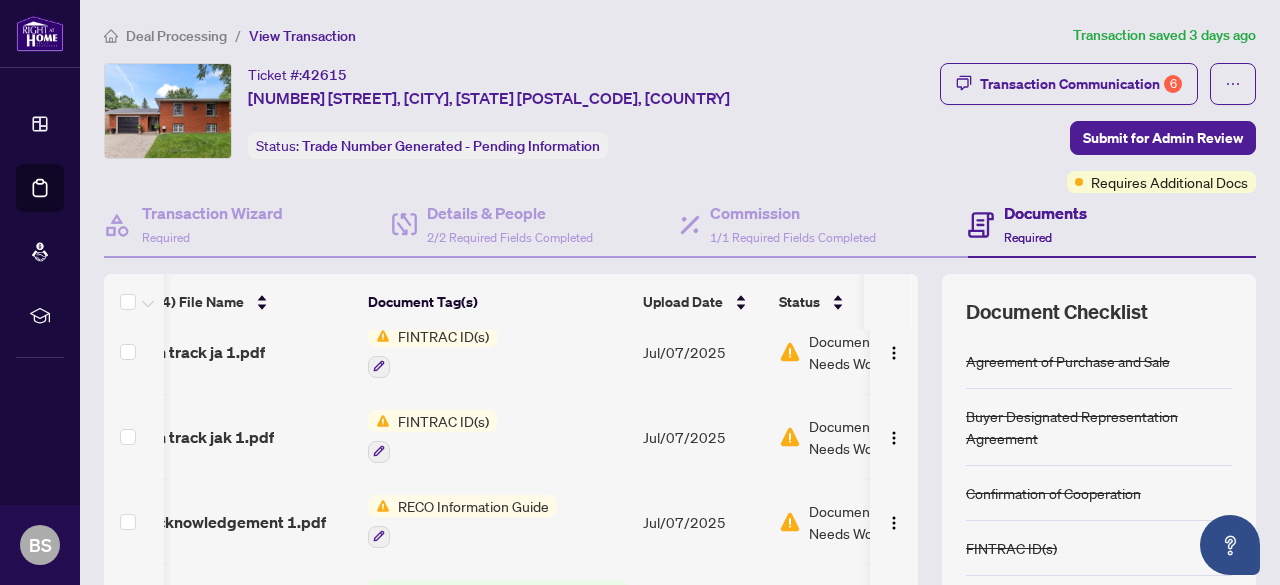 click on "Document Needs Work" at bounding box center [861, 352] 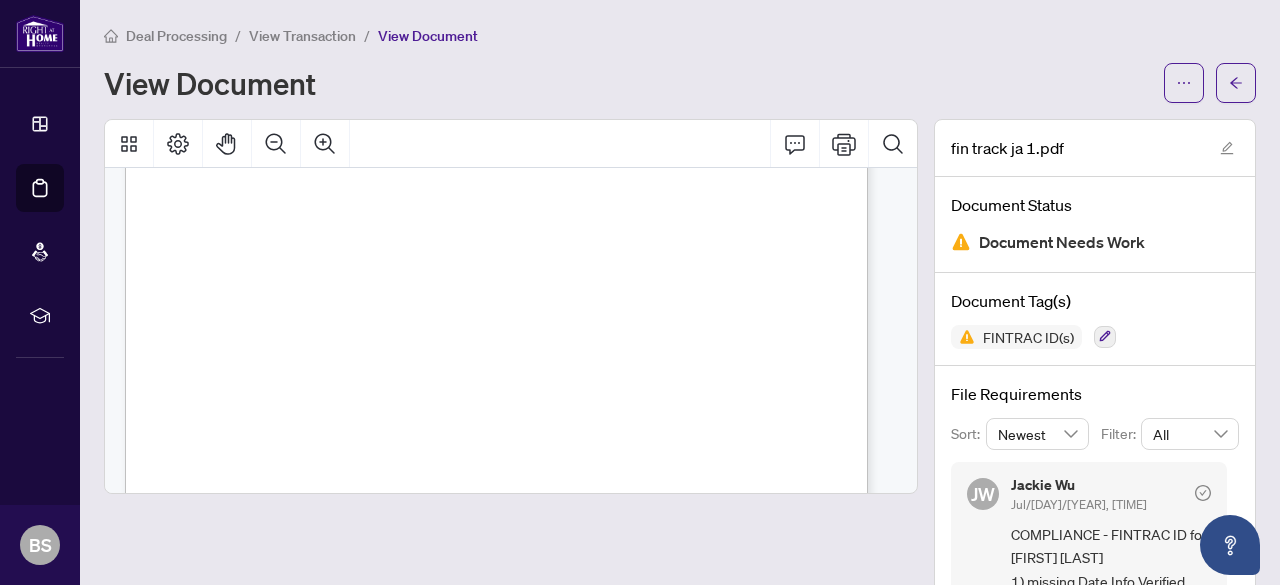 scroll, scrollTop: 133, scrollLeft: 0, axis: vertical 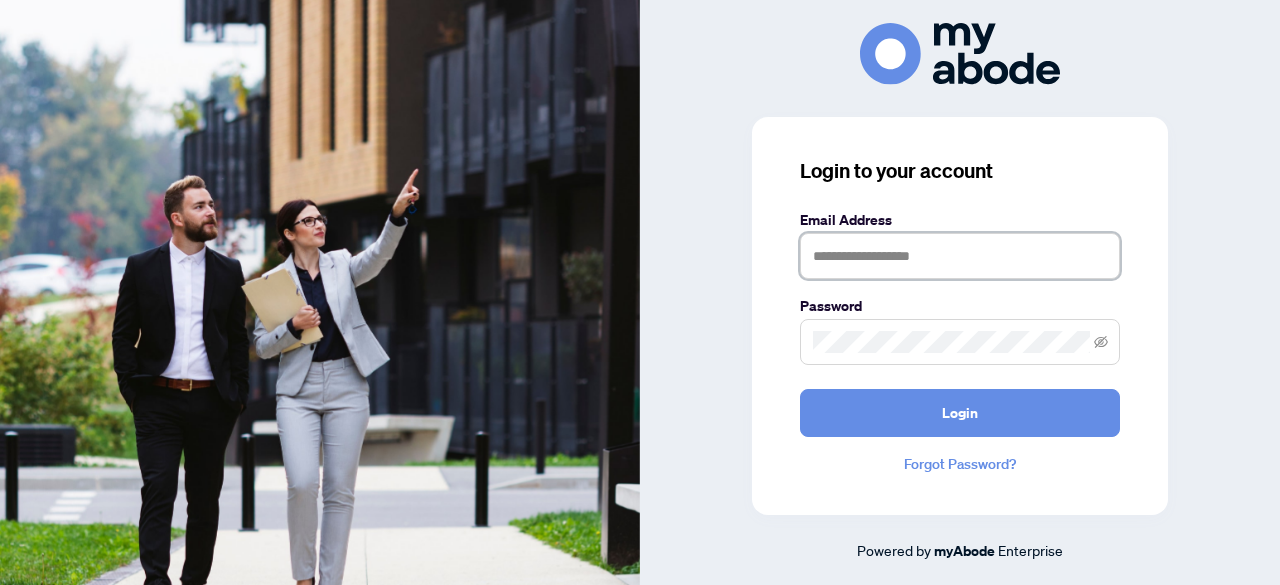 click at bounding box center (960, 256) 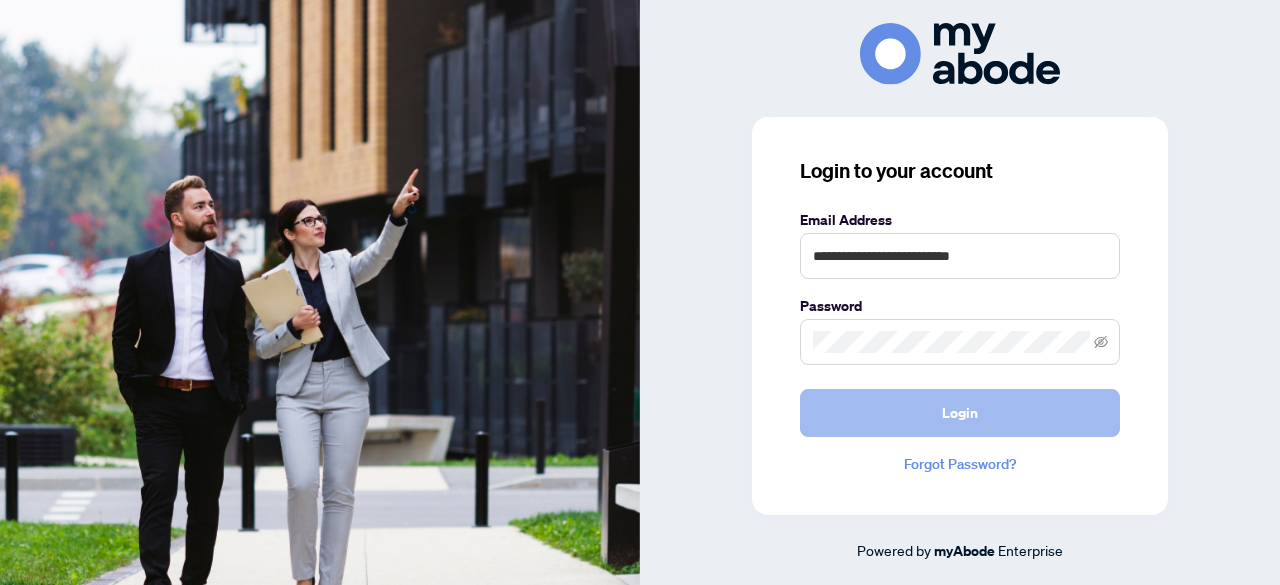 click on "Login" at bounding box center (960, 413) 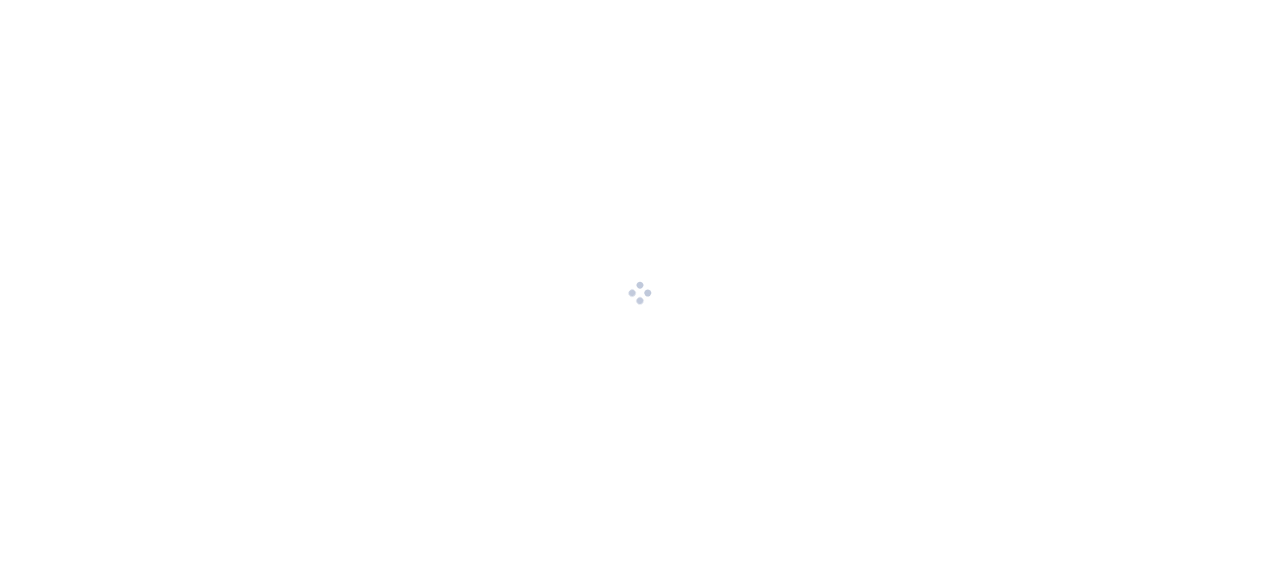 scroll, scrollTop: 0, scrollLeft: 0, axis: both 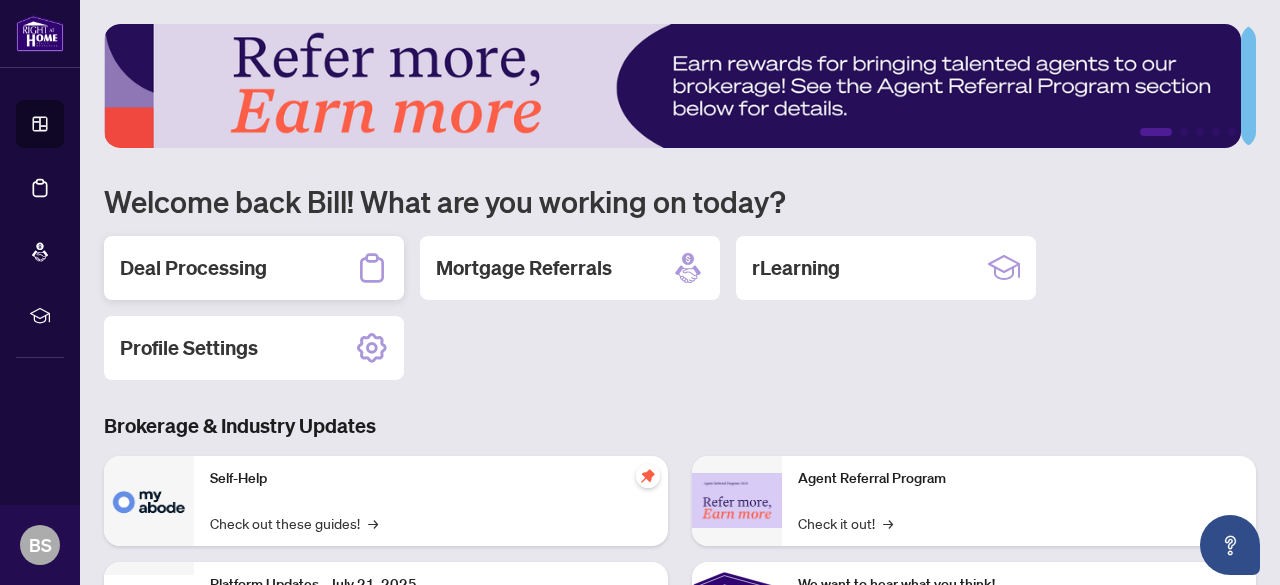 click on "Deal Processing" at bounding box center (193, 268) 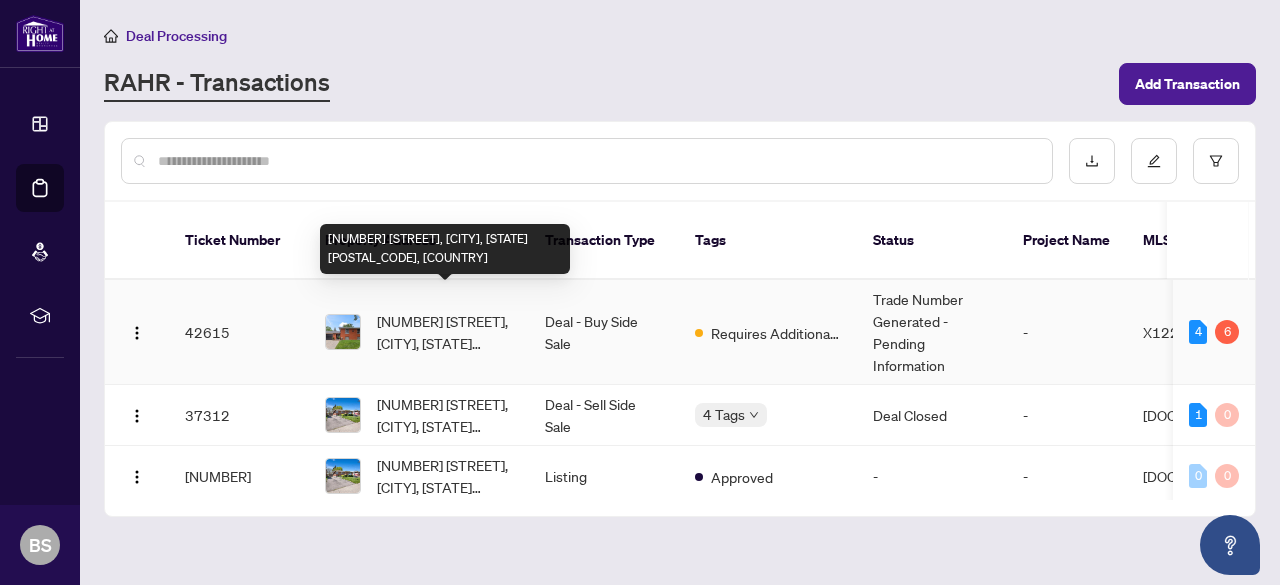 click on "[NUMBER] [STREET], [CITY], [STATE] [POSTAL_CODE], [COUNTRY]" at bounding box center (445, 332) 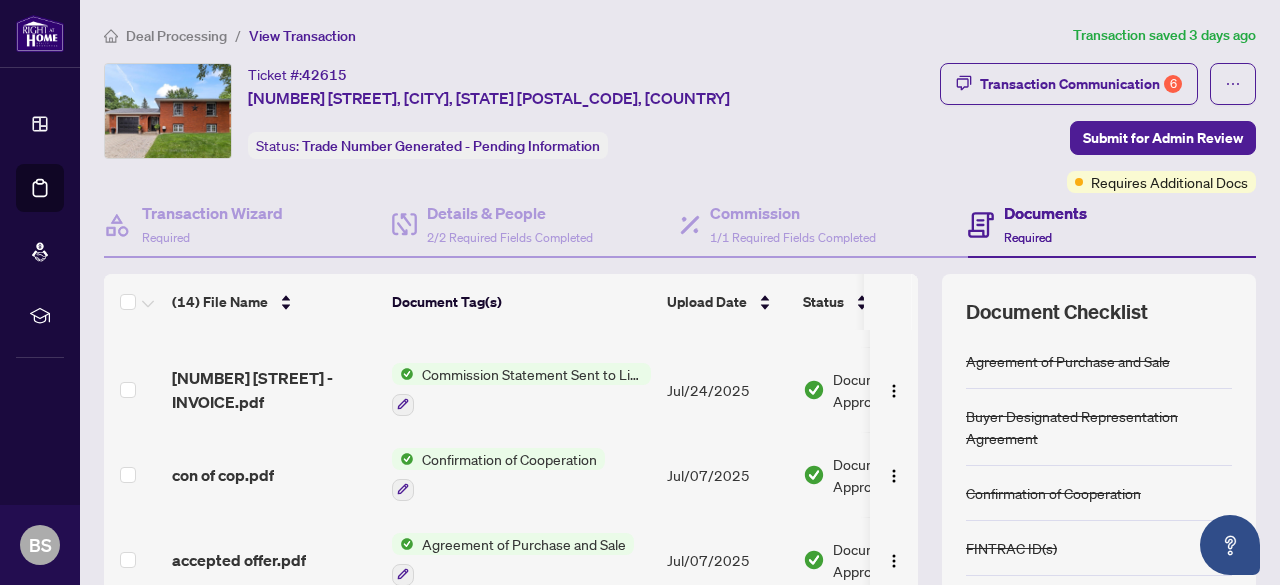 scroll, scrollTop: 511, scrollLeft: 0, axis: vertical 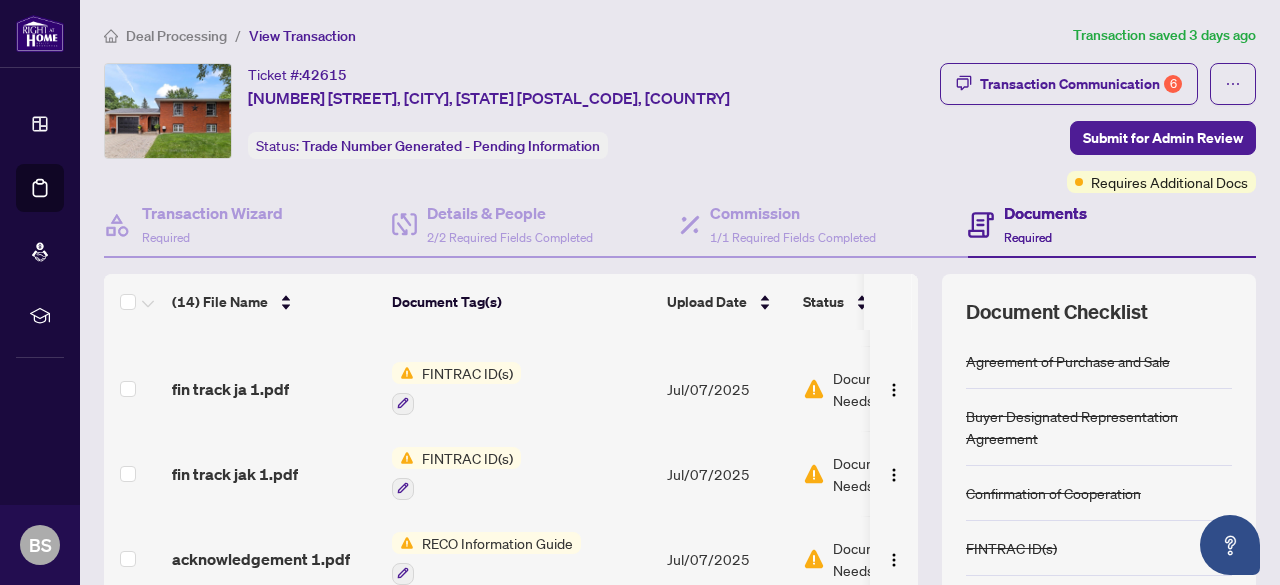 click on "RECO Information Guide" at bounding box center (497, 543) 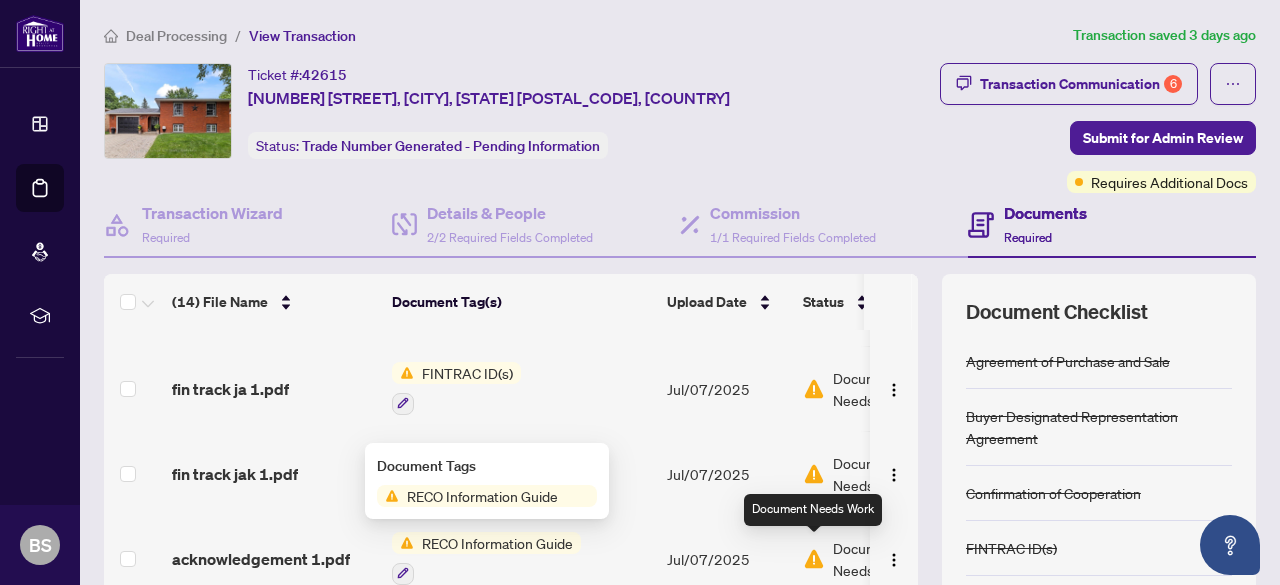 click at bounding box center [814, 559] 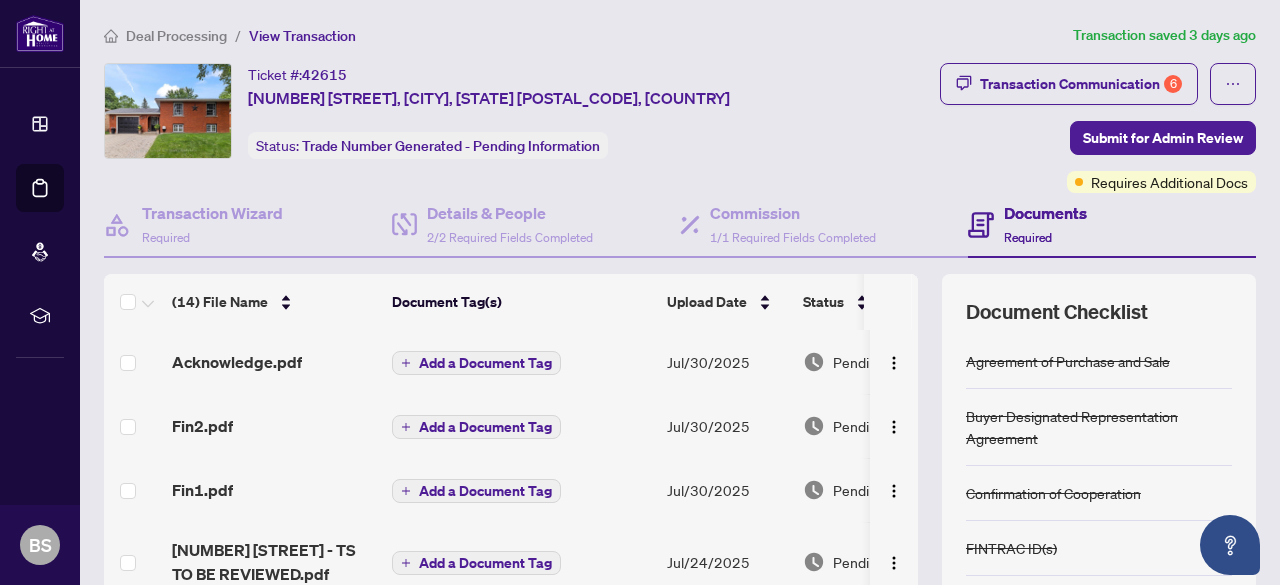 click at bounding box center [894, 562] 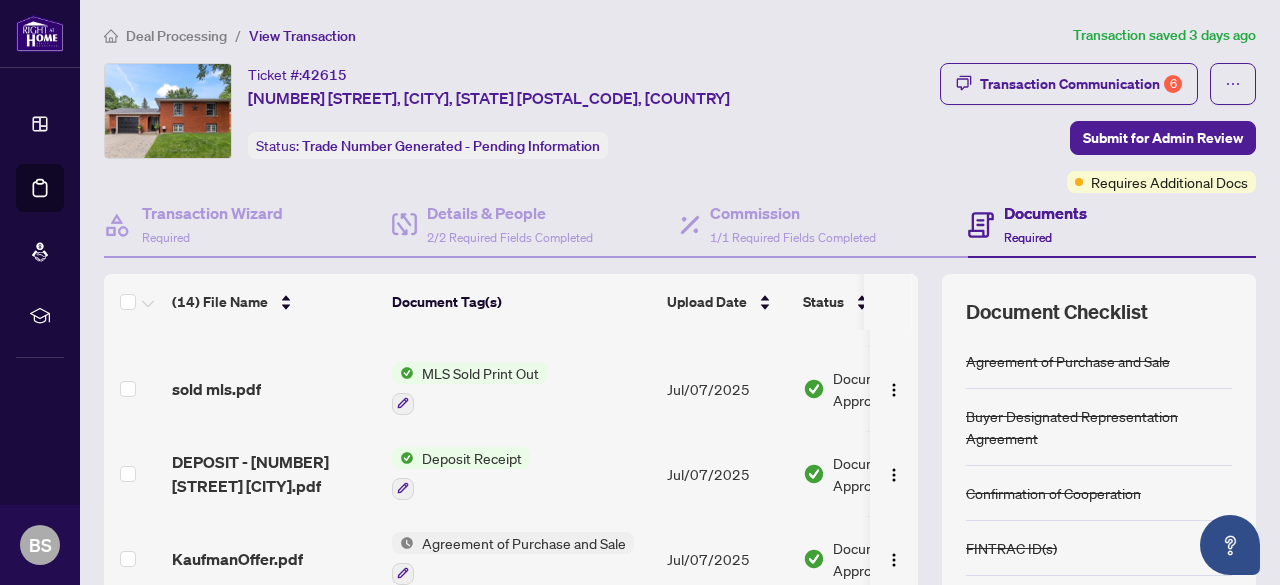 scroll, scrollTop: 766, scrollLeft: 0, axis: vertical 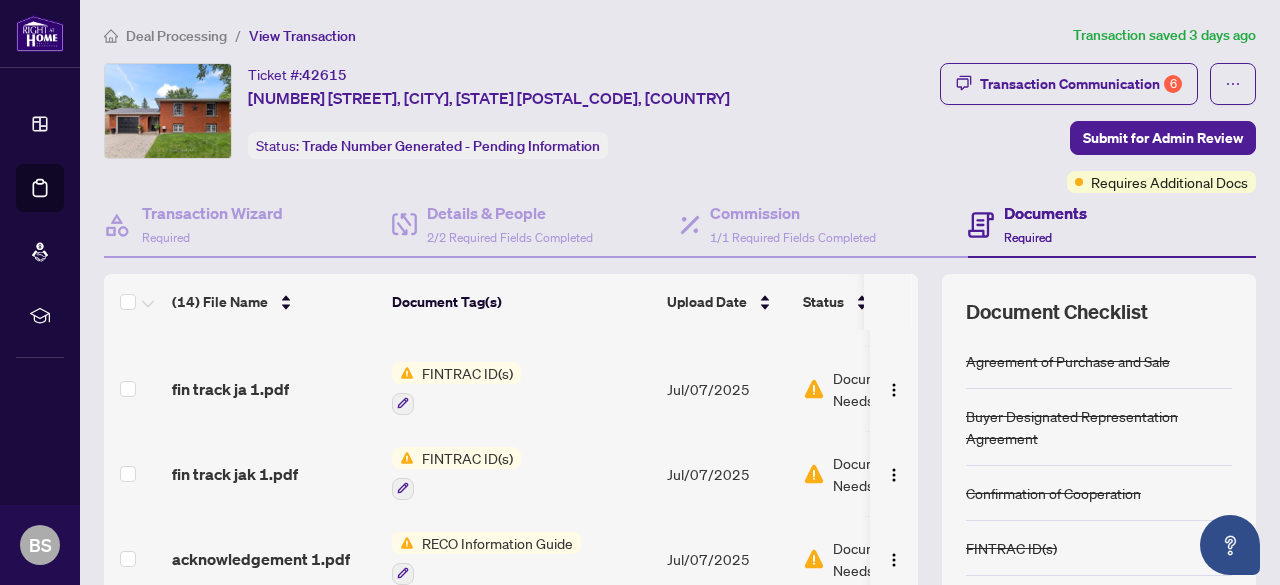 click on "Document Needs Work 1" at bounding box center [880, 474] 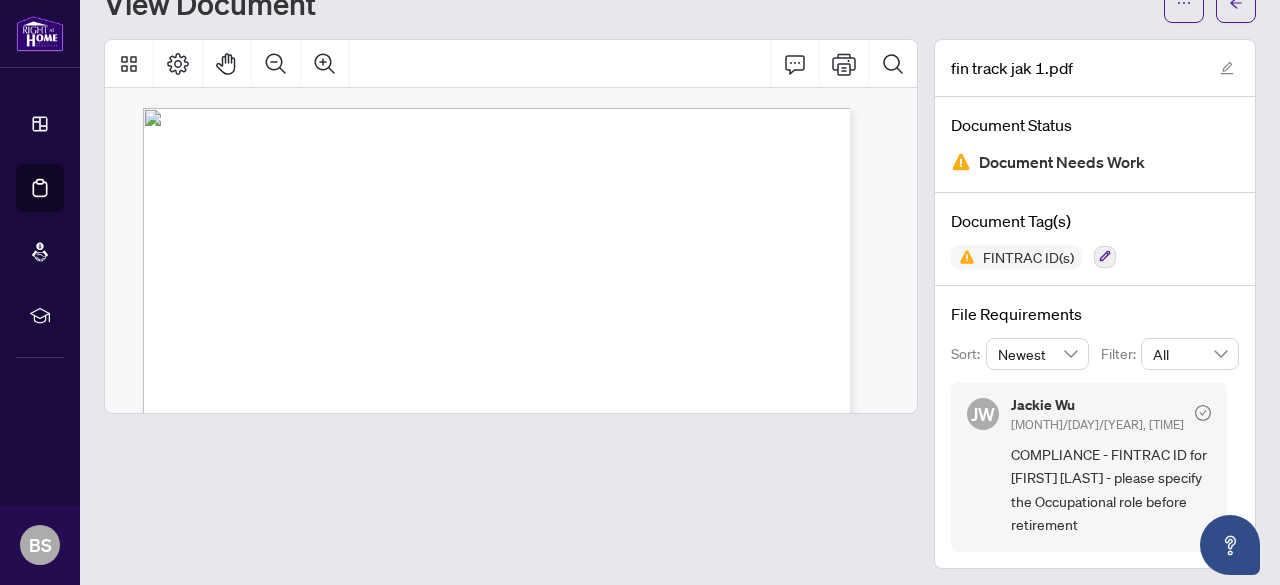 scroll, scrollTop: 83, scrollLeft: 0, axis: vertical 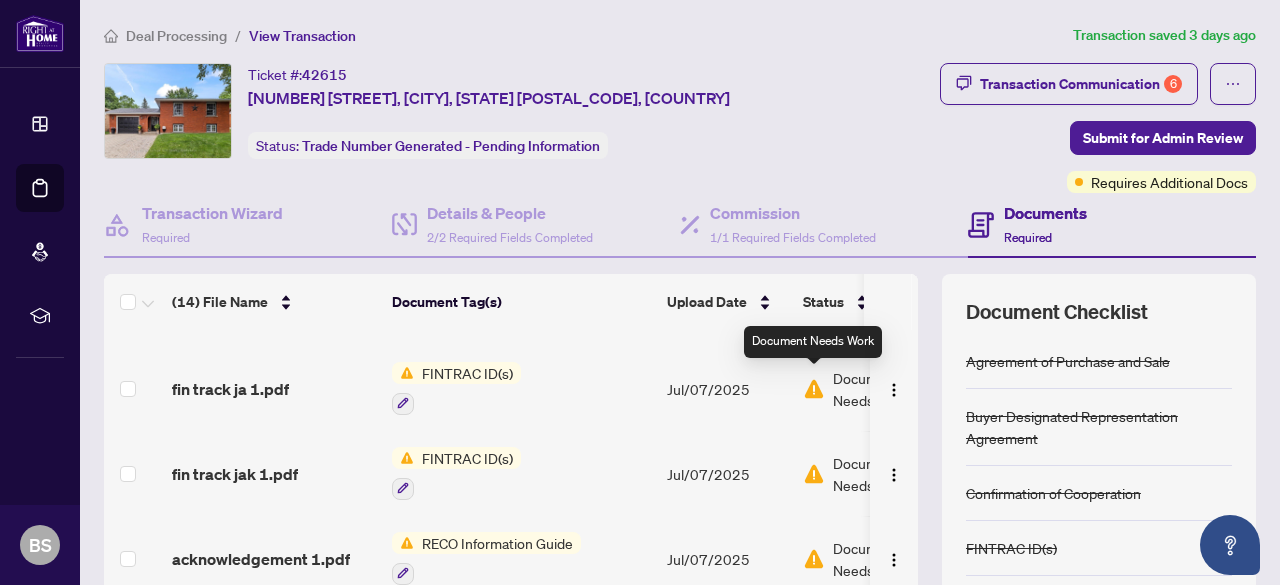 click at bounding box center (814, 389) 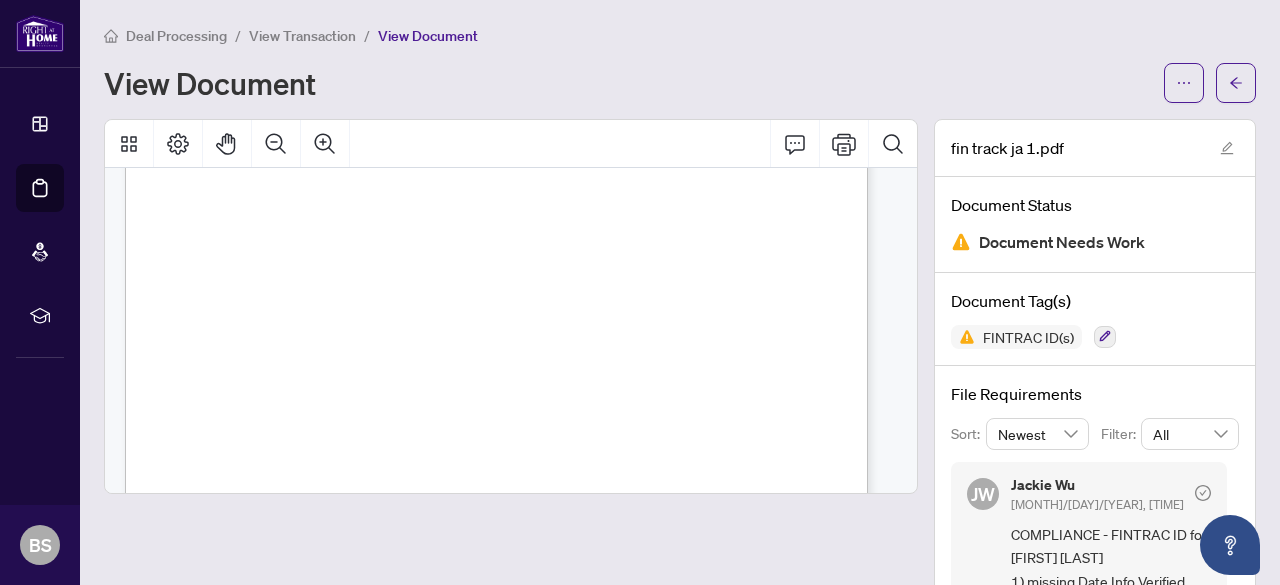 scroll, scrollTop: 493, scrollLeft: 0, axis: vertical 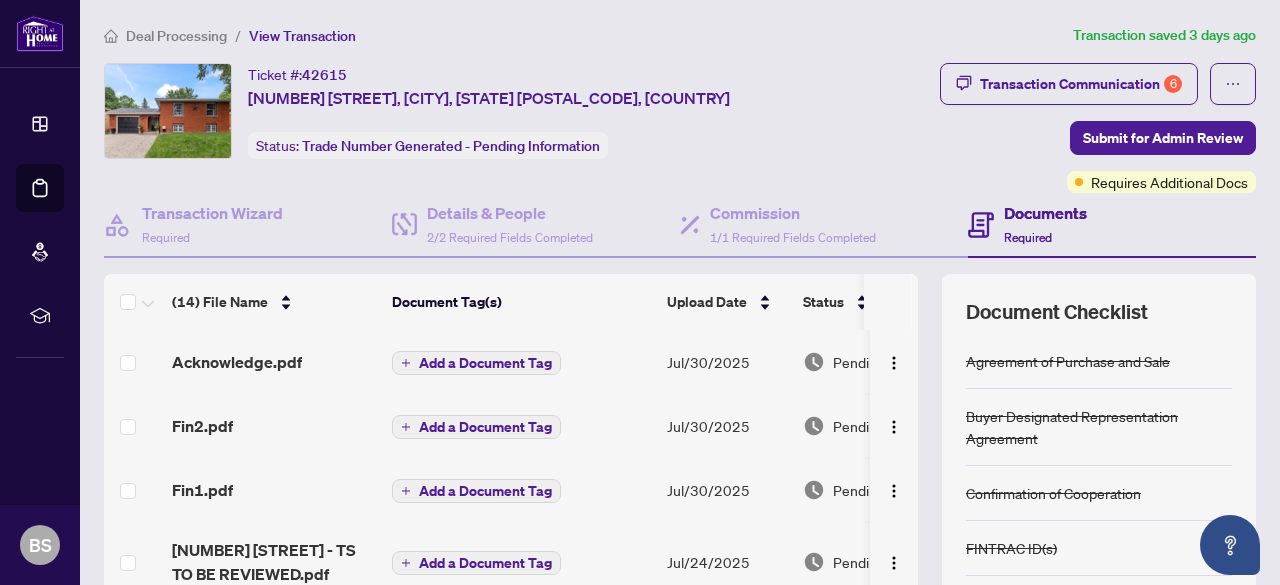 click on "Transaction Communication 6 Submit for Admin Review Requires Additional Docs" at bounding box center [1047, 128] 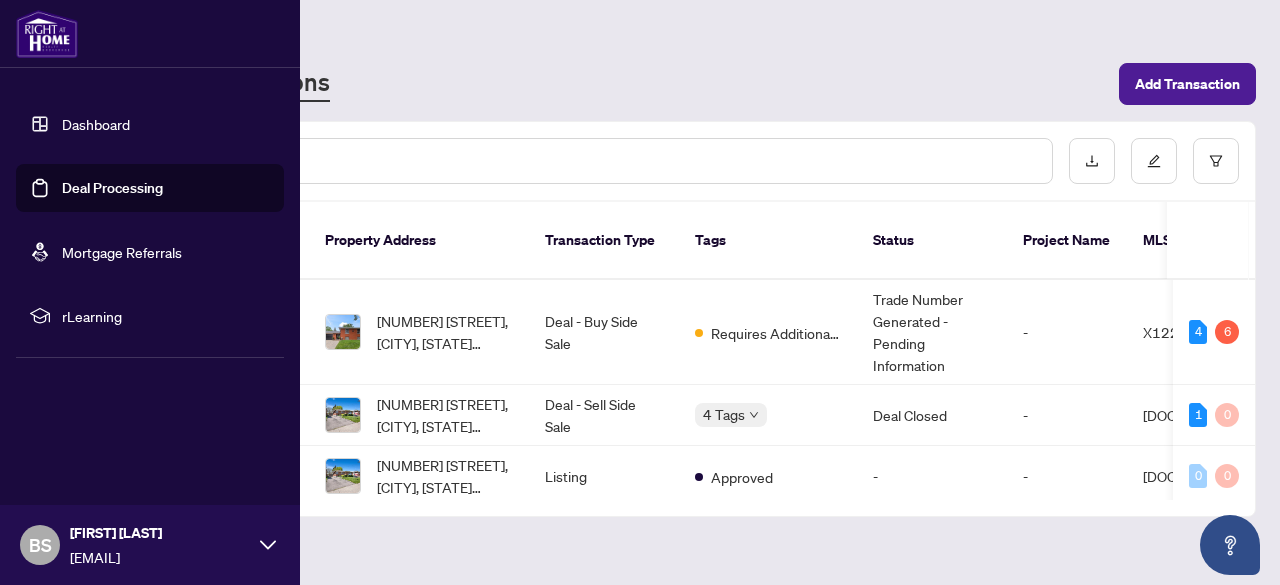 click on "Dashboard" at bounding box center (96, 124) 